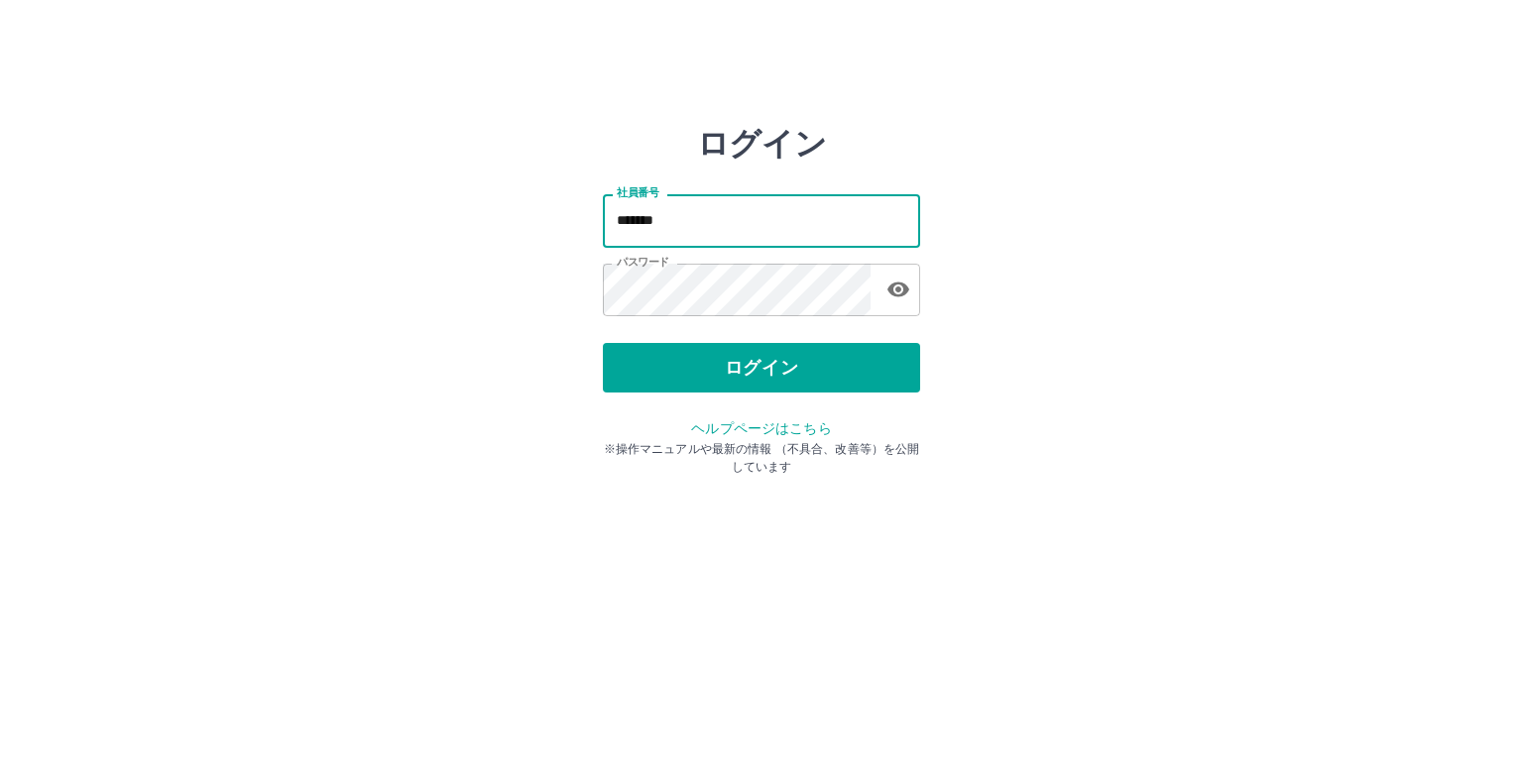 scroll, scrollTop: 0, scrollLeft: 0, axis: both 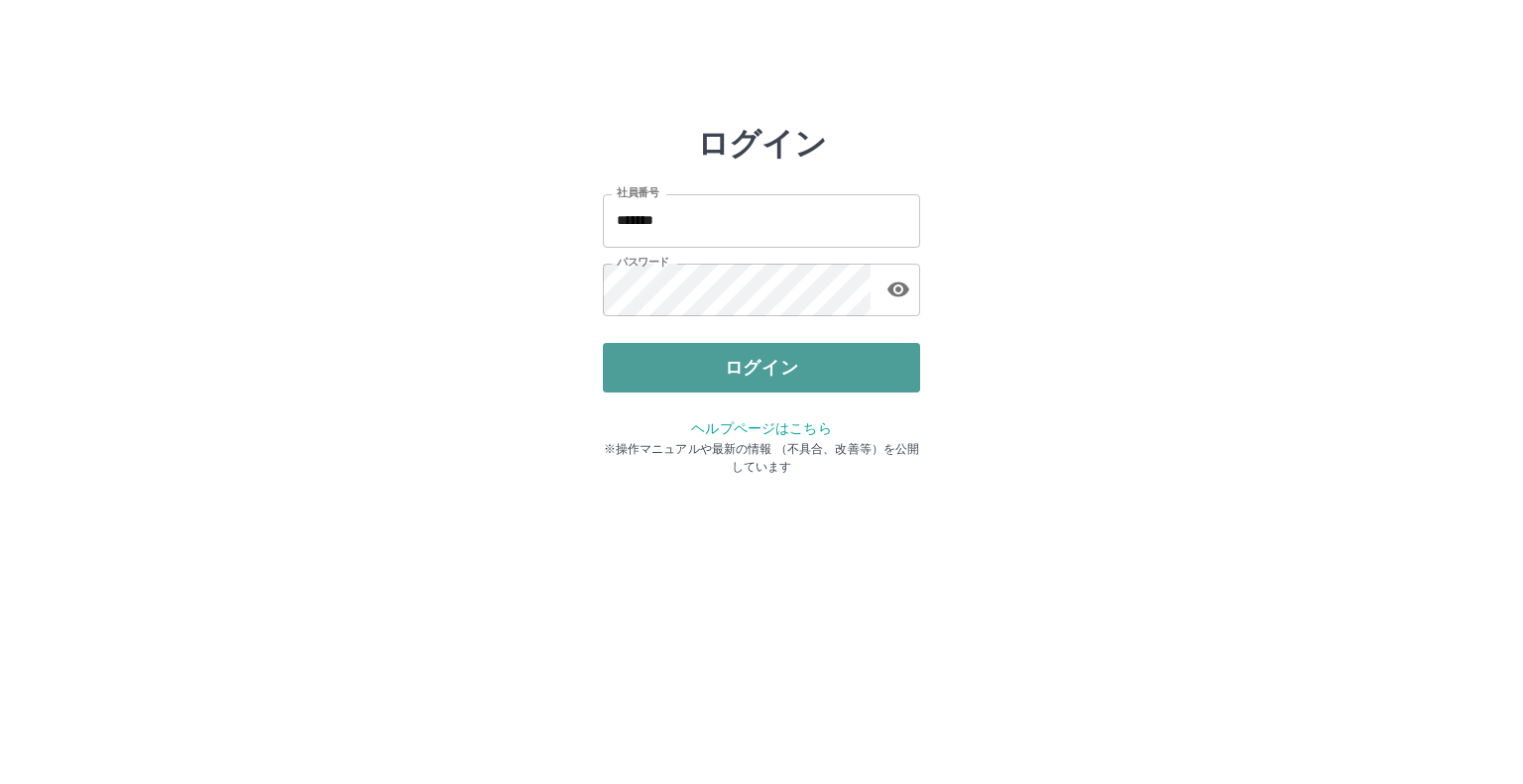 click on "ログイン" at bounding box center (762, 368) 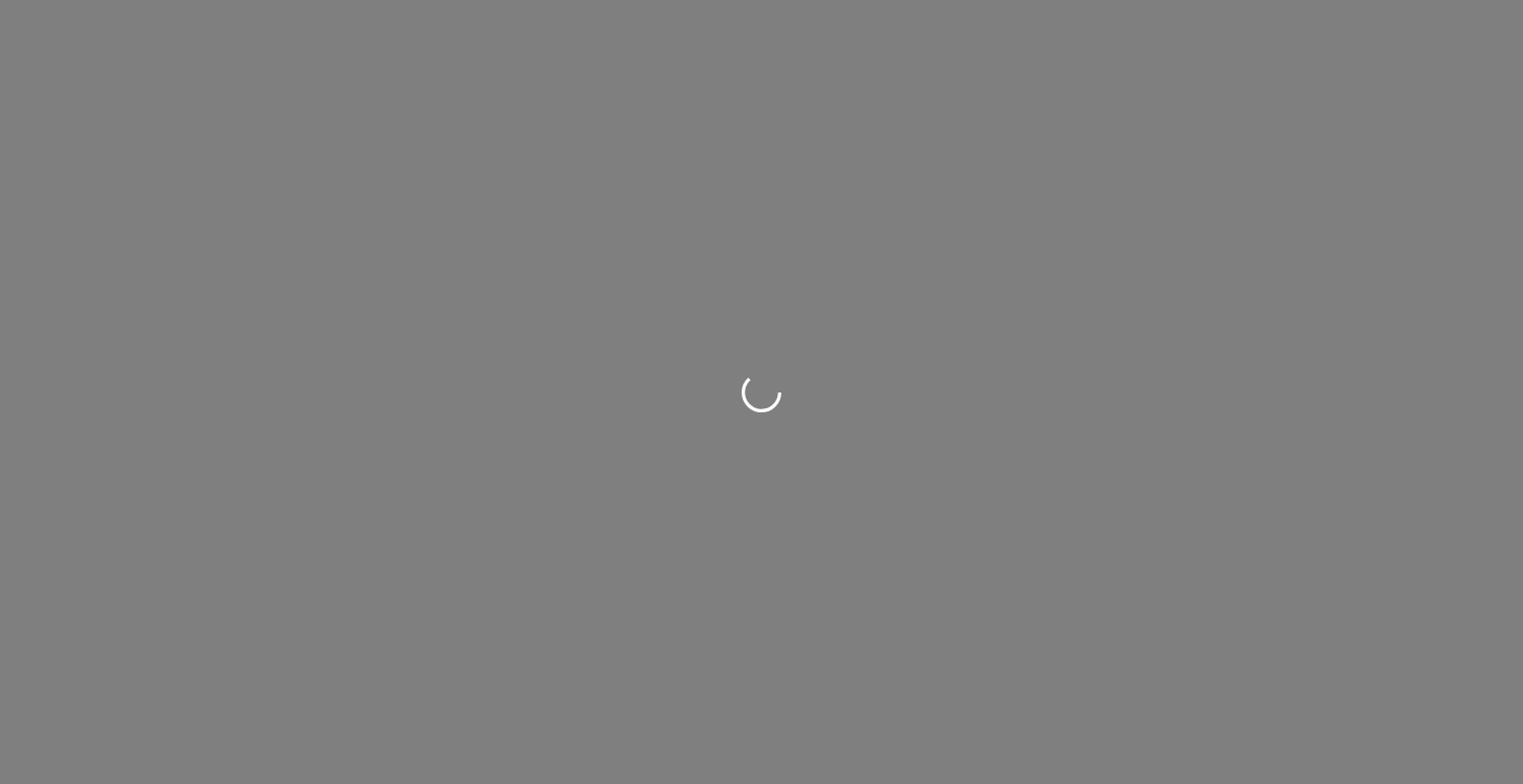 scroll, scrollTop: 0, scrollLeft: 0, axis: both 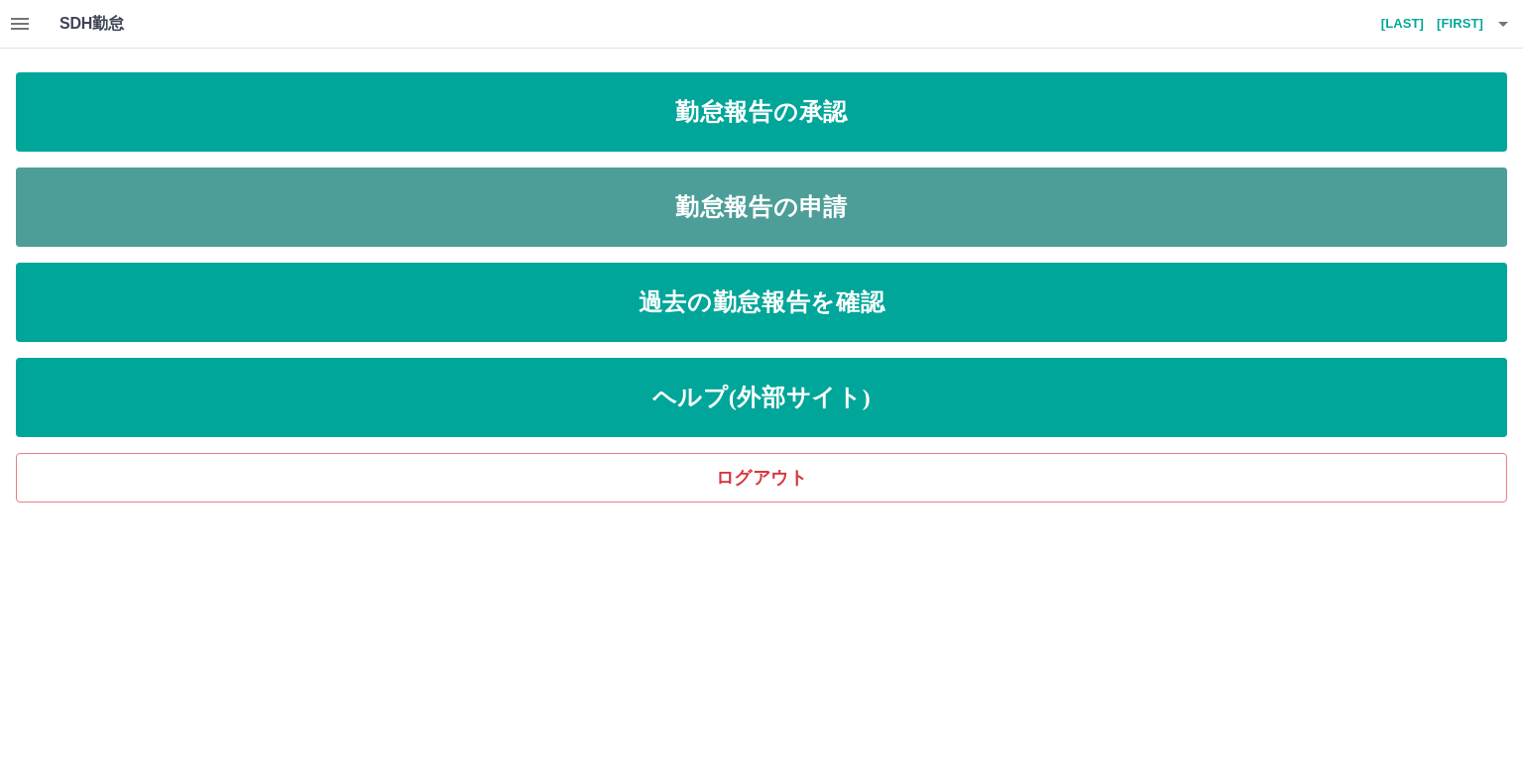 click on "勤怠報告の申請" at bounding box center [762, 207] 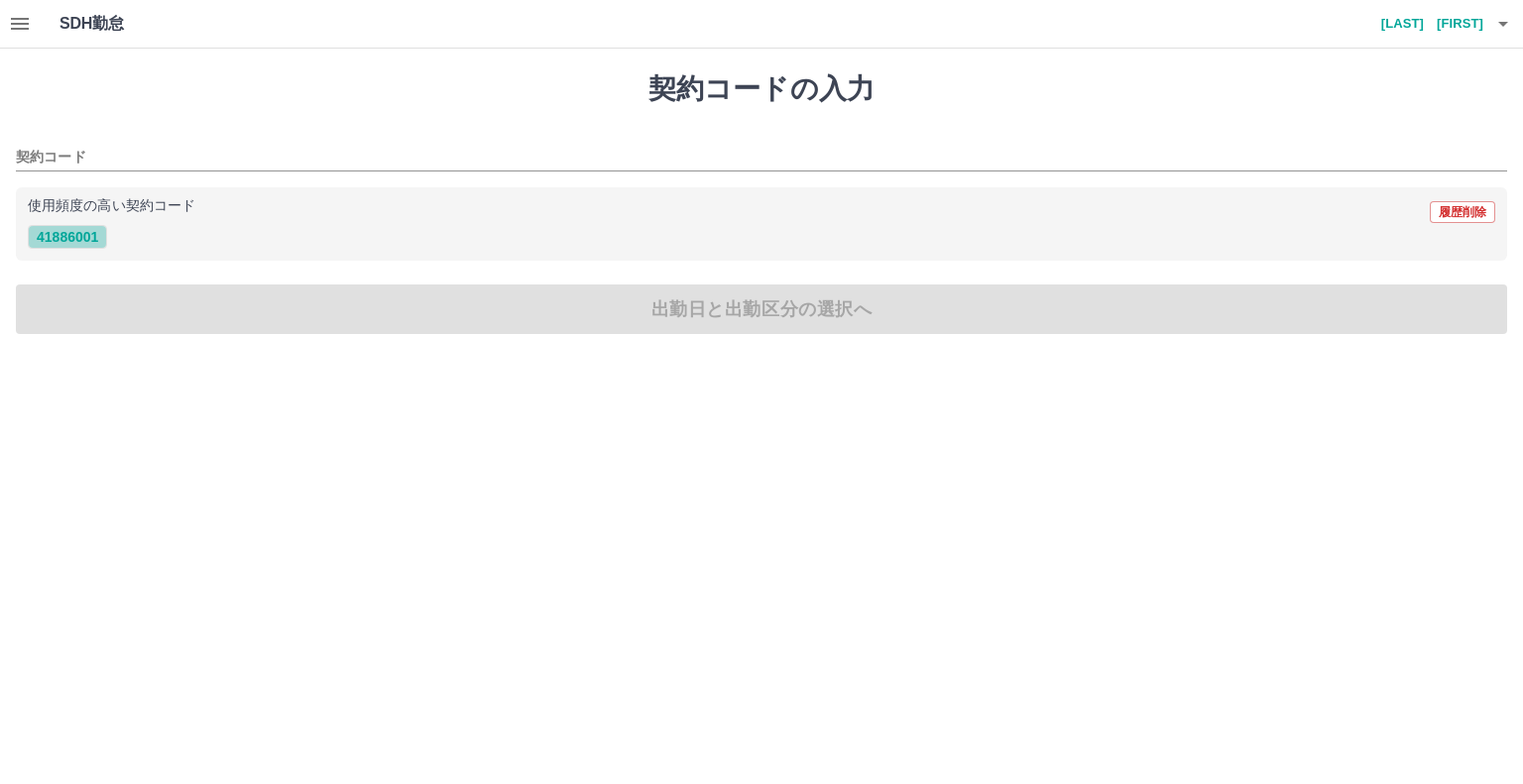 click on "41886001" at bounding box center (67, 237) 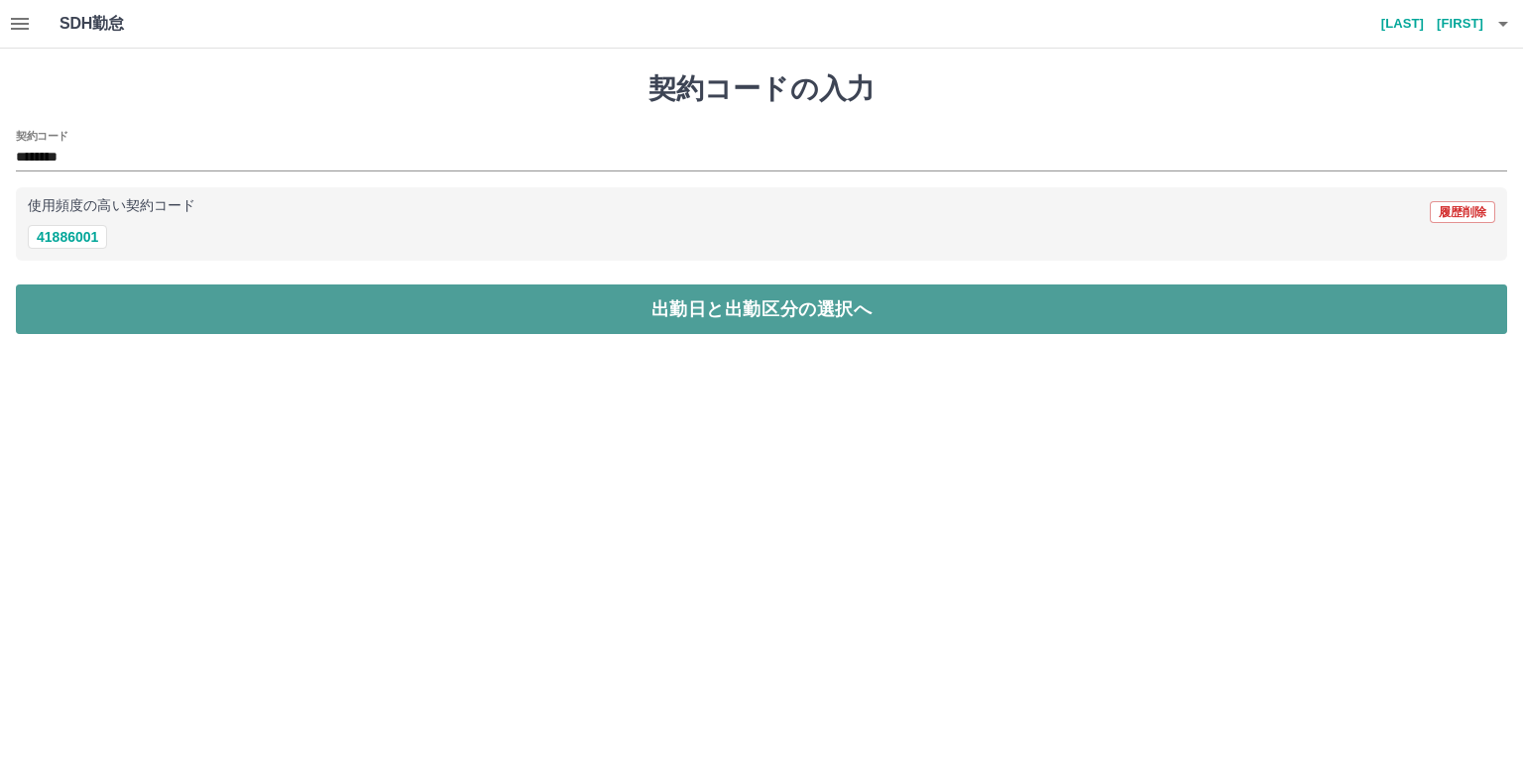 click on "出勤日と出勤区分の選択へ" at bounding box center (762, 309) 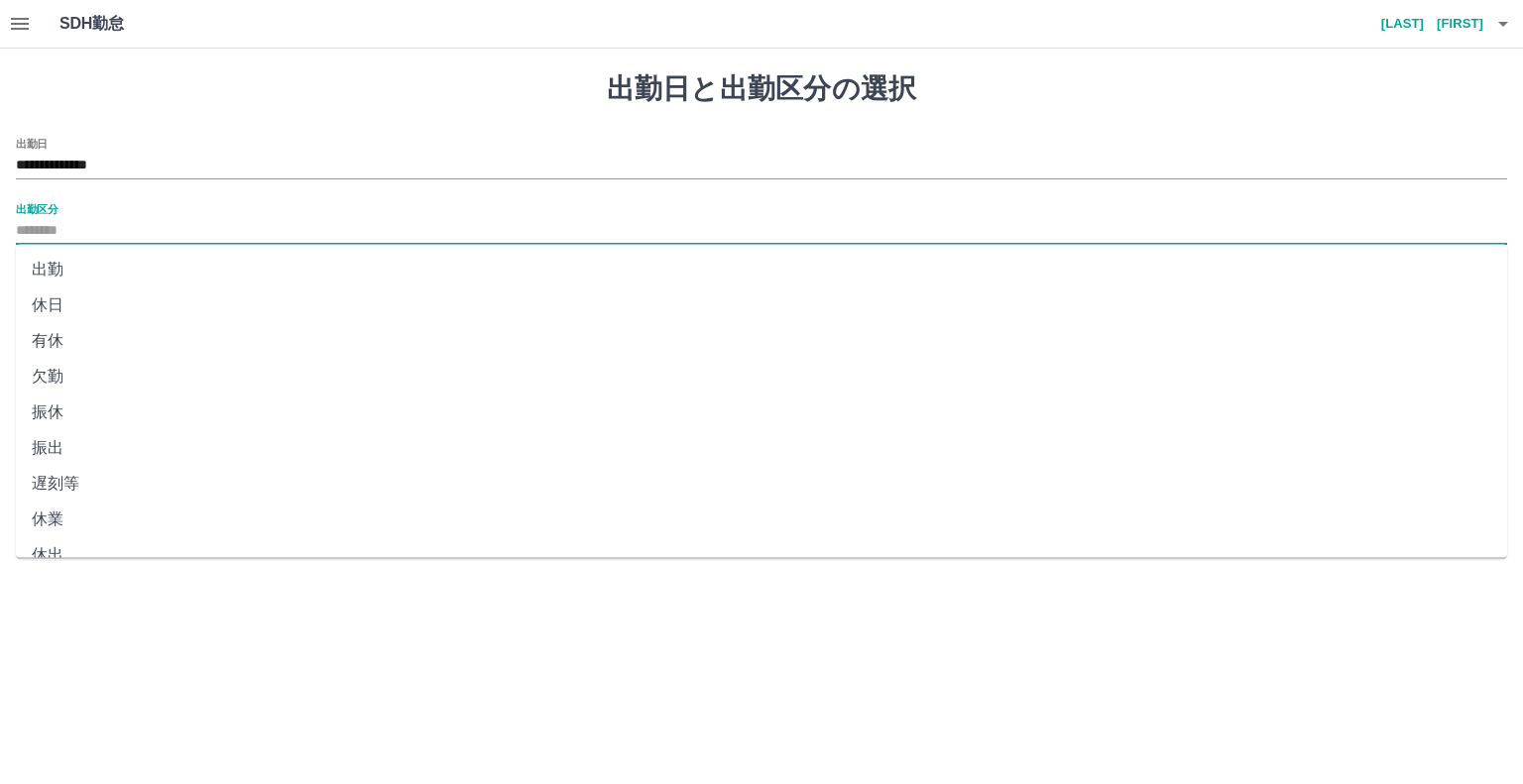 click on "出勤区分" at bounding box center [762, 231] 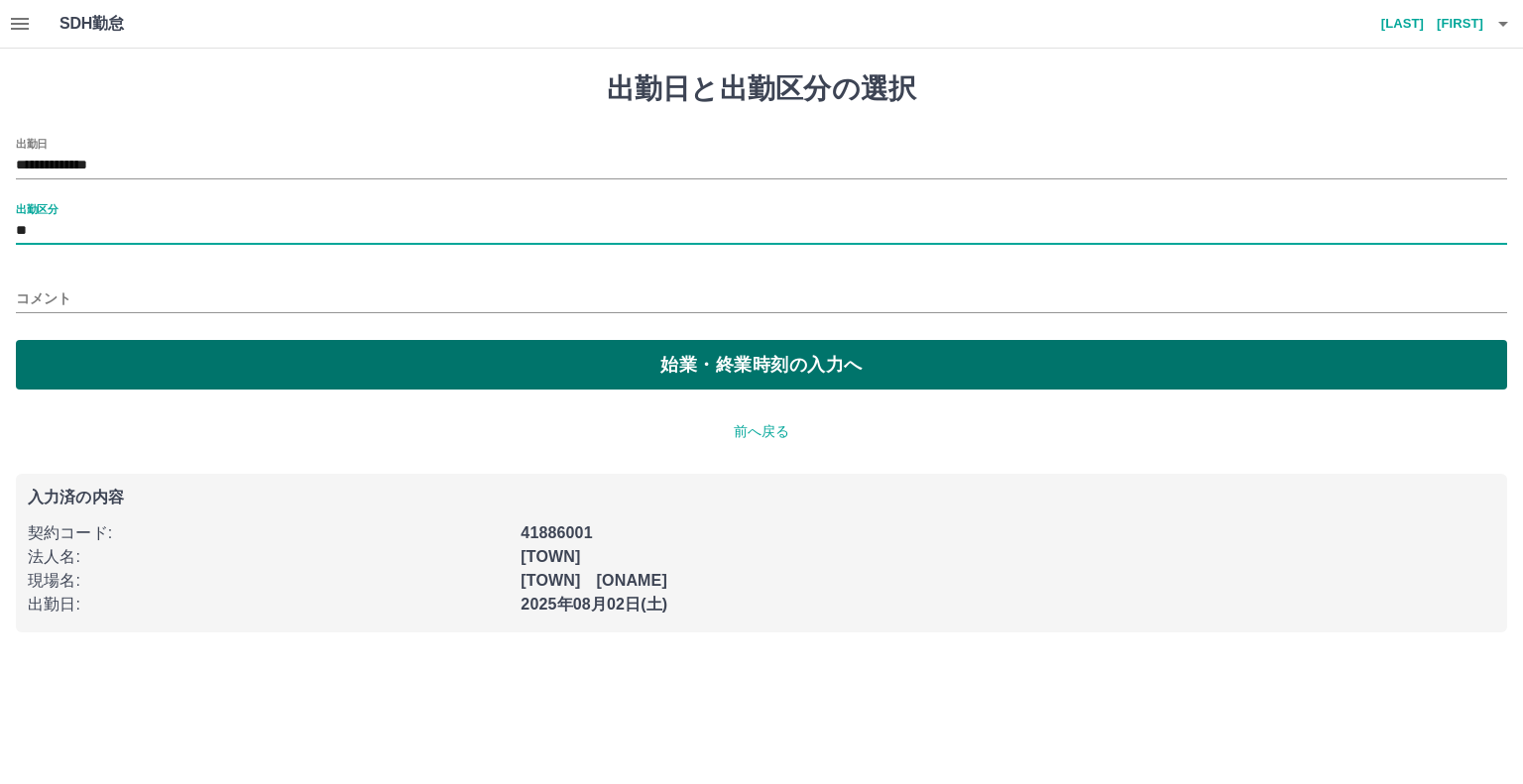 click on "始業・終業時刻の入力へ" at bounding box center (762, 365) 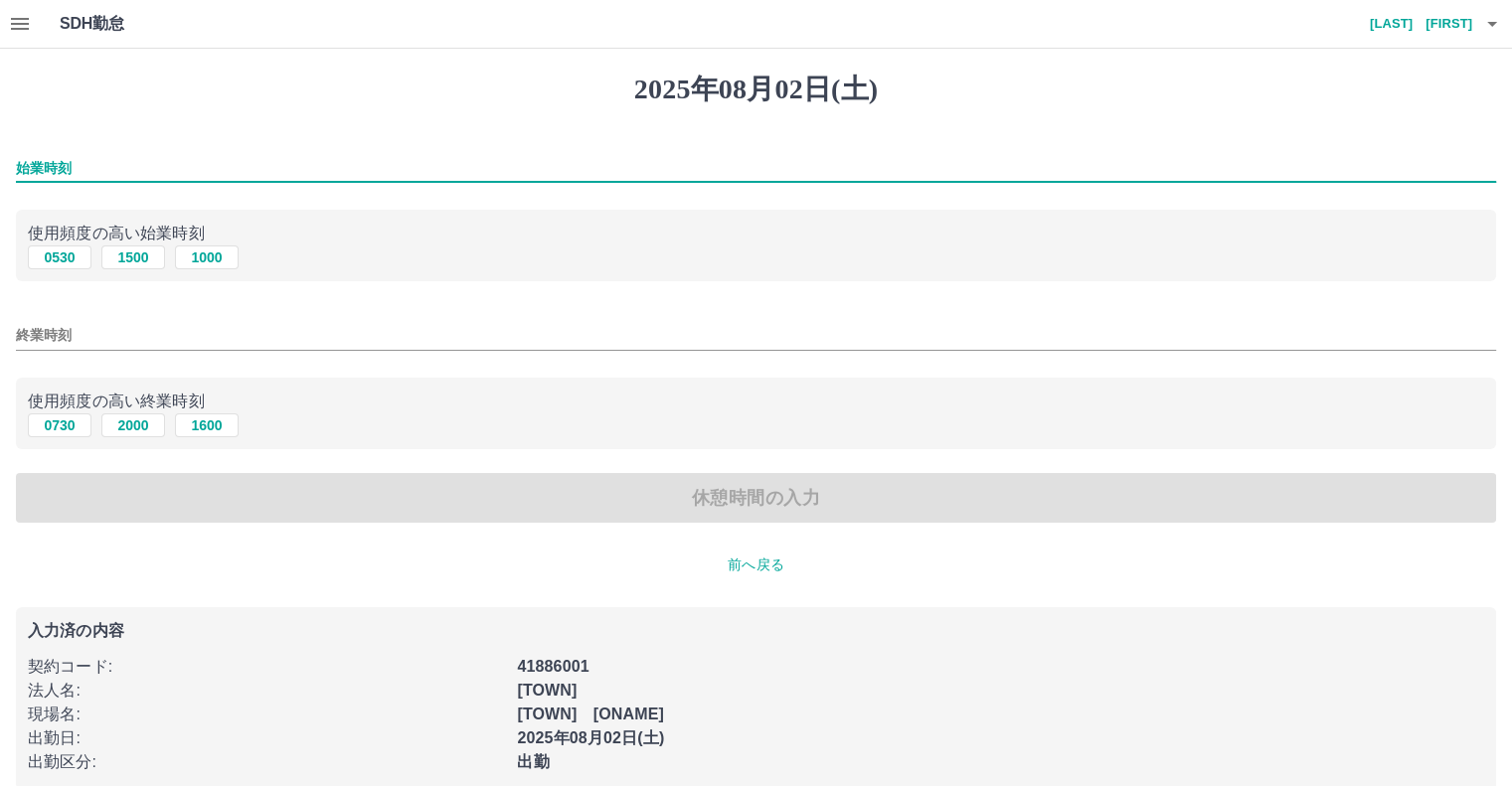 click on "始業時刻" at bounding box center (756, 168) 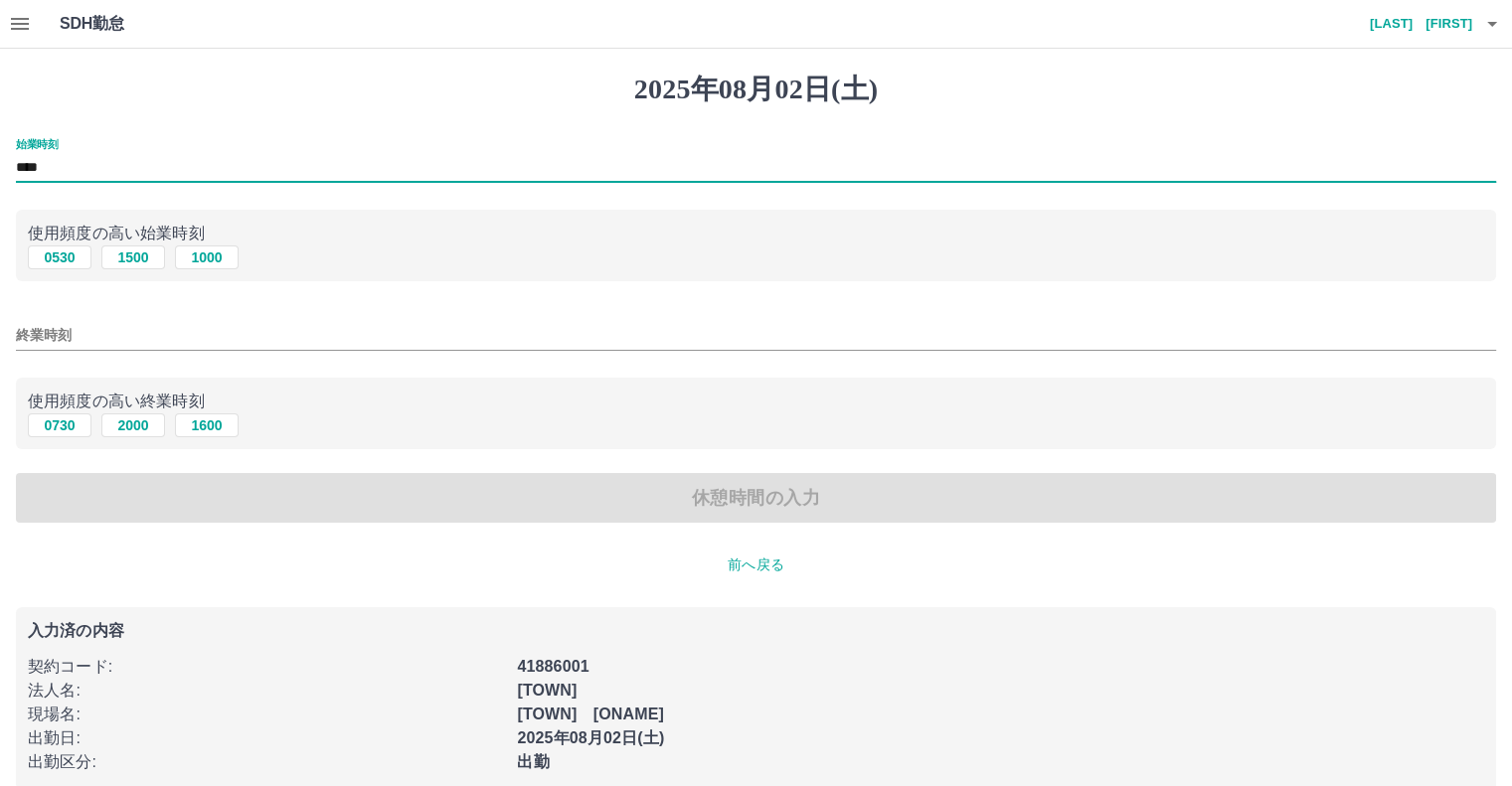 click on "終業時刻" at bounding box center [756, 335] 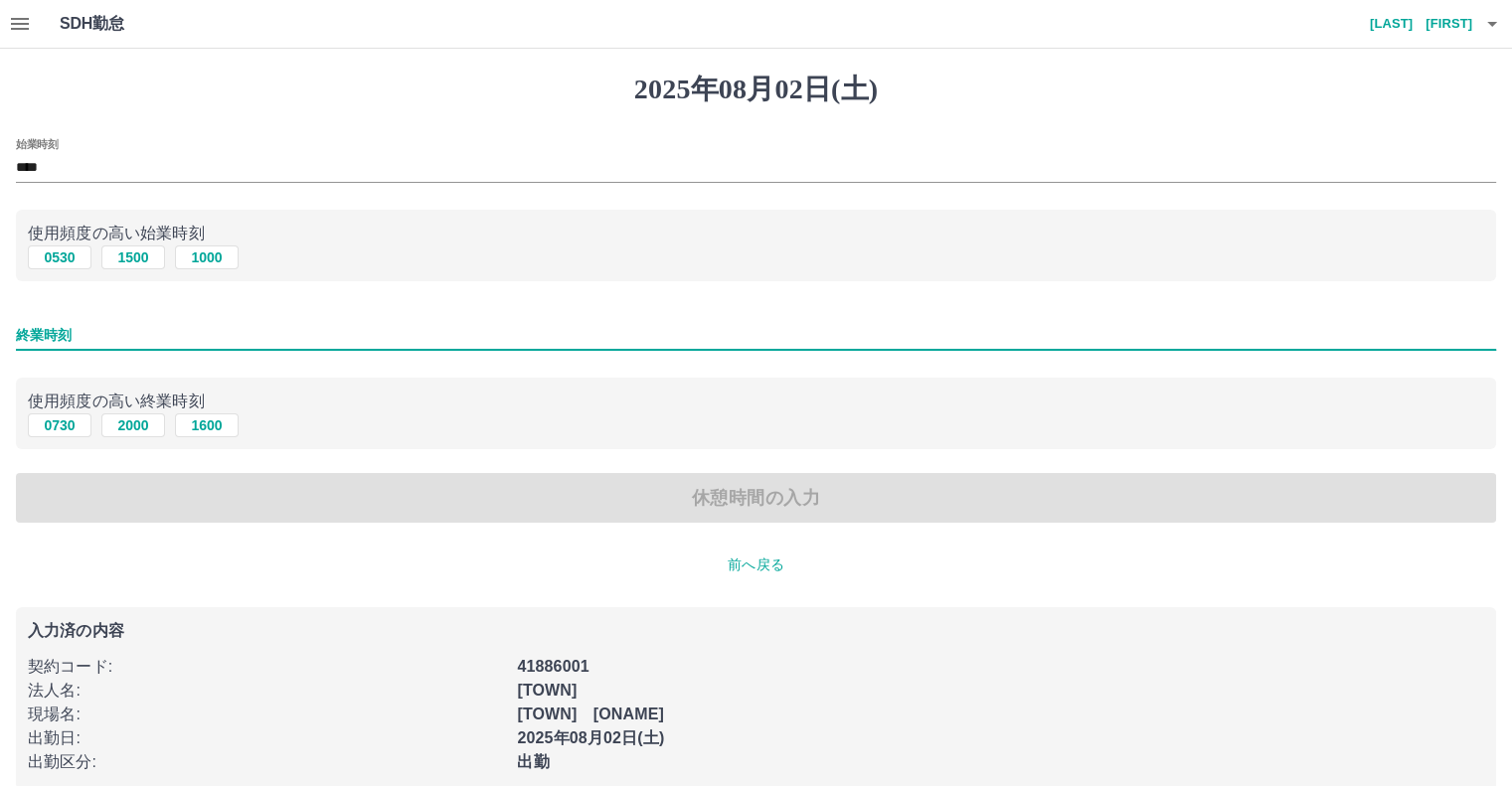 type on "****" 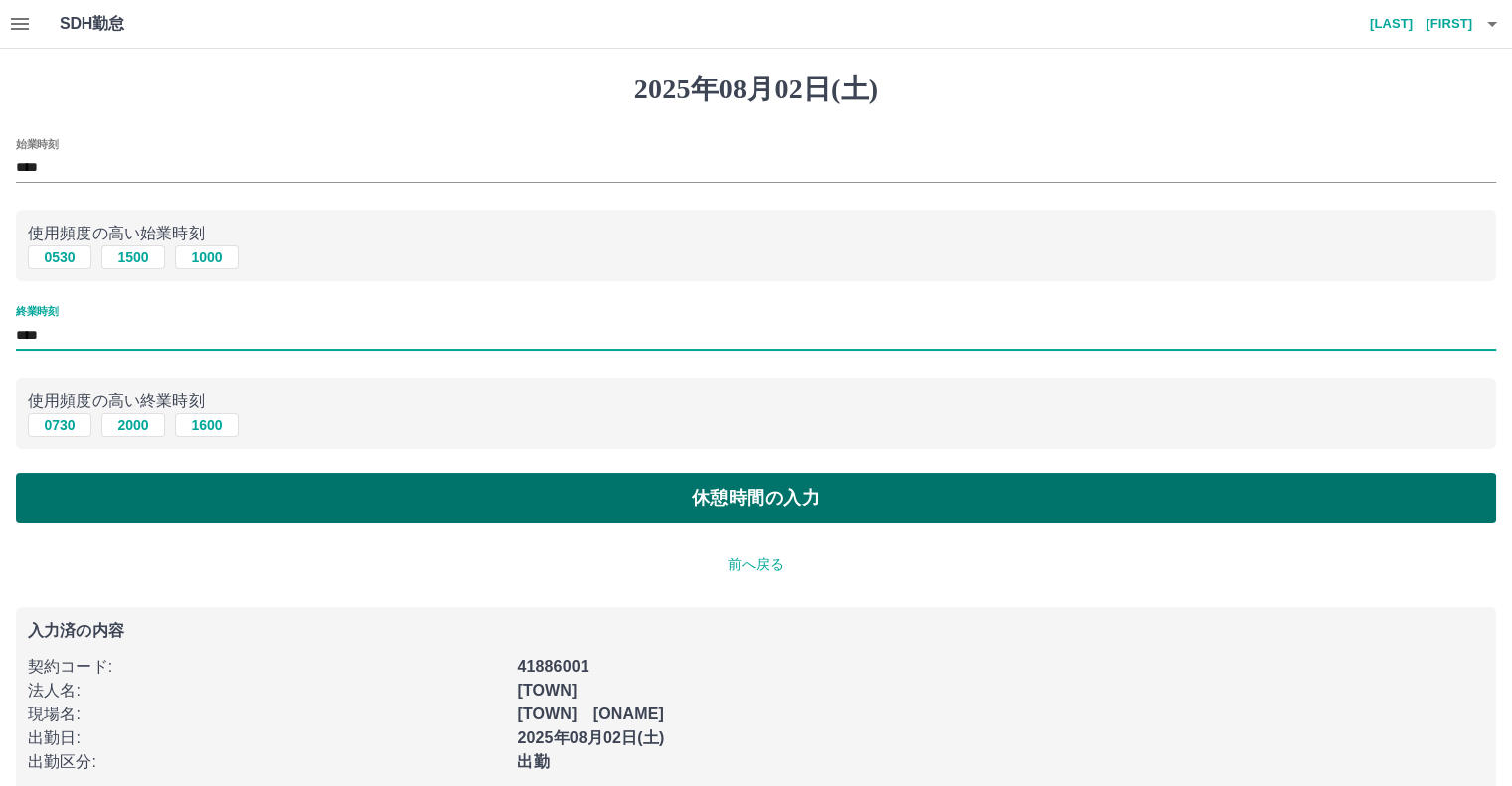 click on "休憩時間の入力" at bounding box center [756, 498] 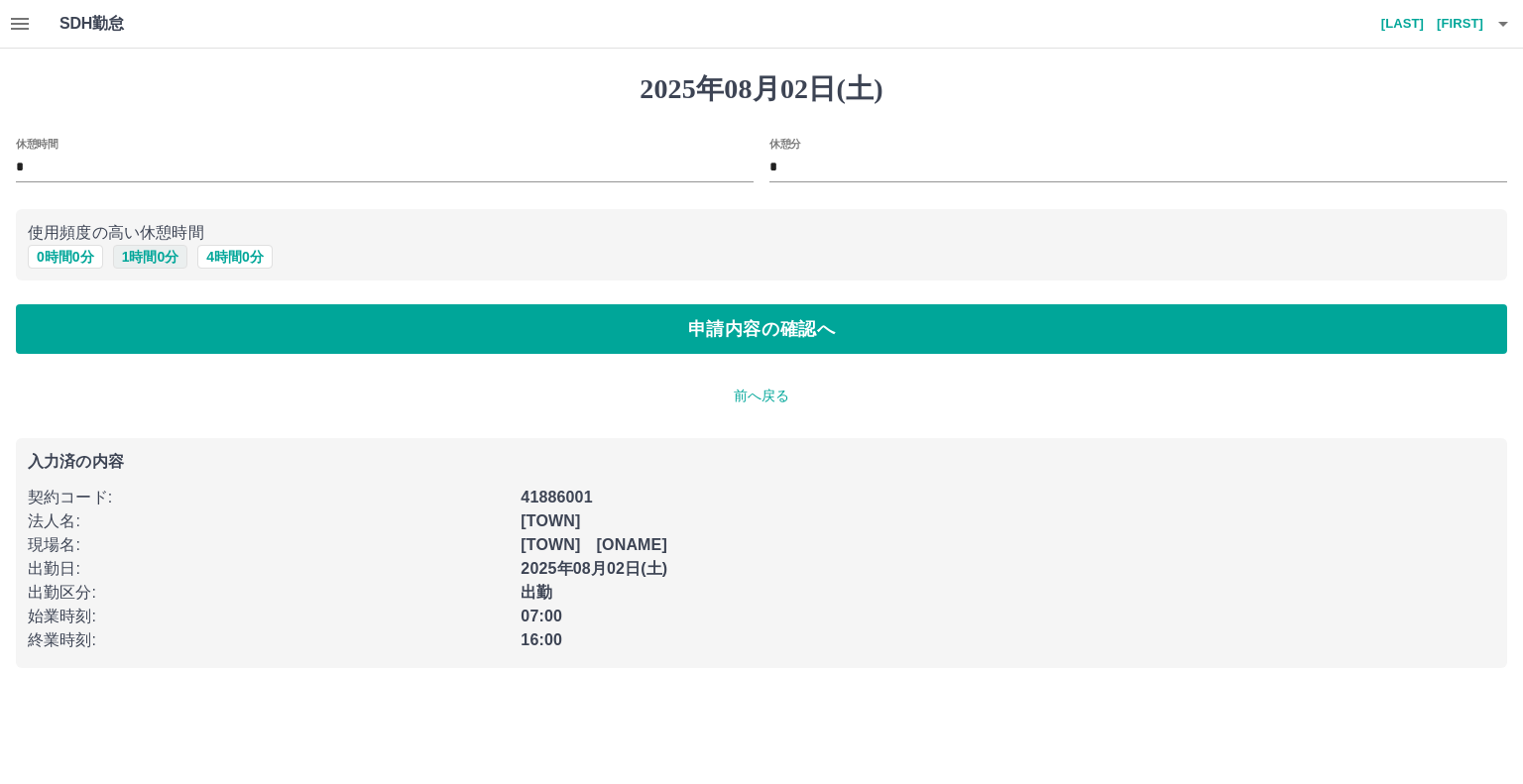 click on "1 時間 0 分" at bounding box center (151, 257) 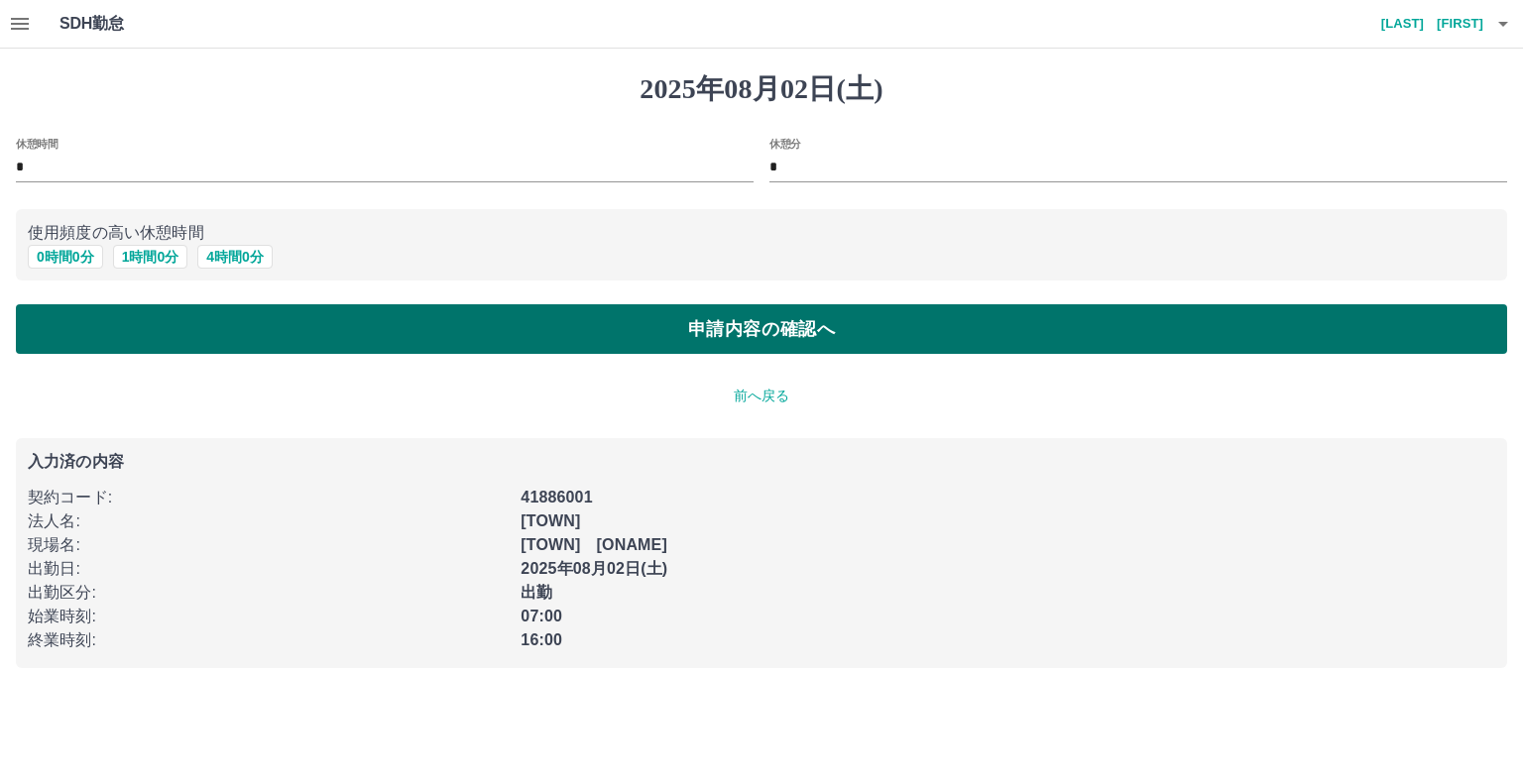 click on "申請内容の確認へ" at bounding box center (762, 329) 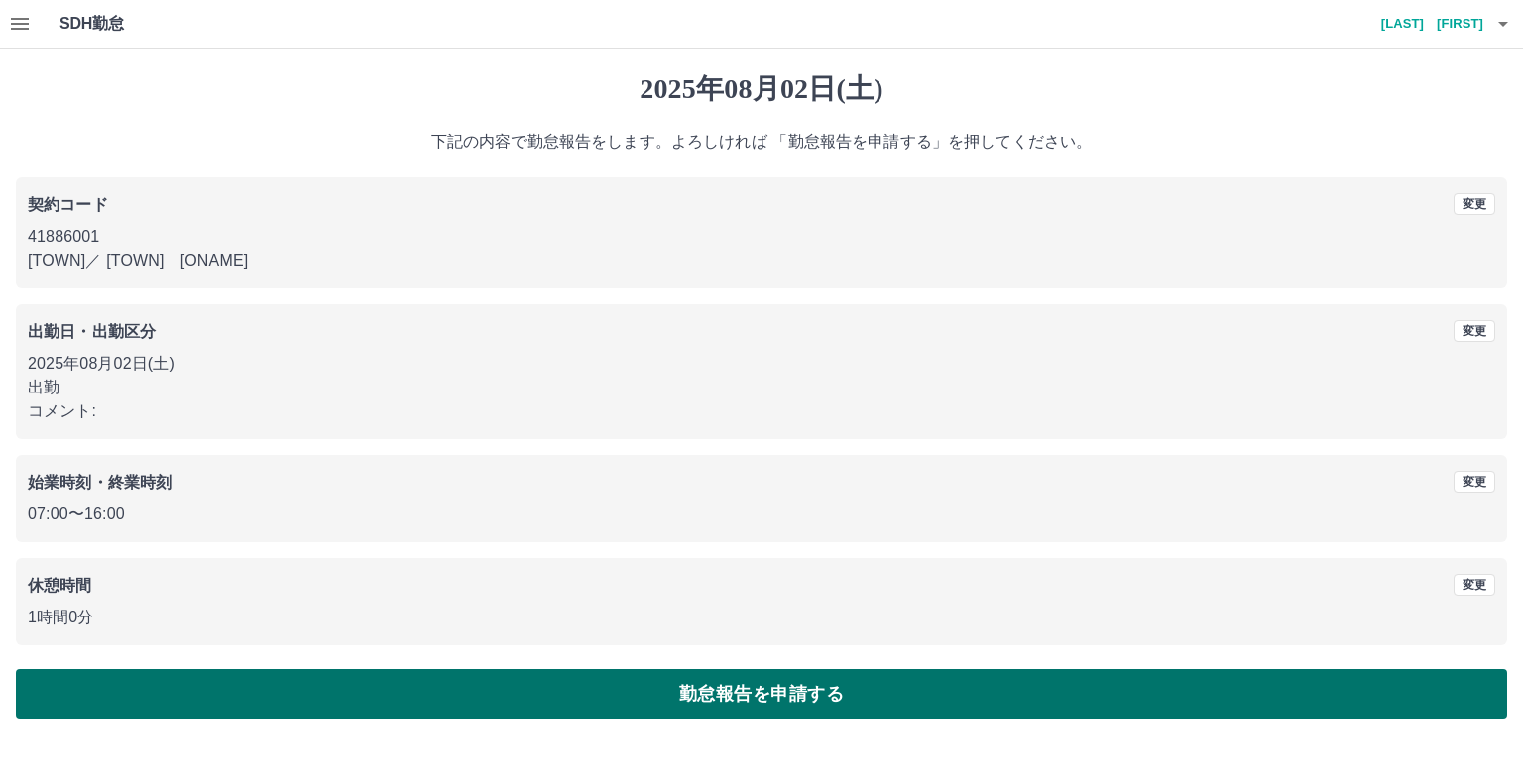 click on "[YEAR]年08月02日(土) 下記の内容で勤怠報告をします。よろしければ 「勤怠報告を申請する」を押してください。 契約コード 変更 41886001 [CITY]  ／   [CITY]　[NEIGHBORHOOD] 出勤日・出勤区分 変更 [YEAR]年08月02日(土) 出勤 コメント:  始業時刻・終業時刻 変更 07:00 〜 16:00 休憩時間 変更 1時間0分 勤怠報告を申請する" at bounding box center [762, 395] 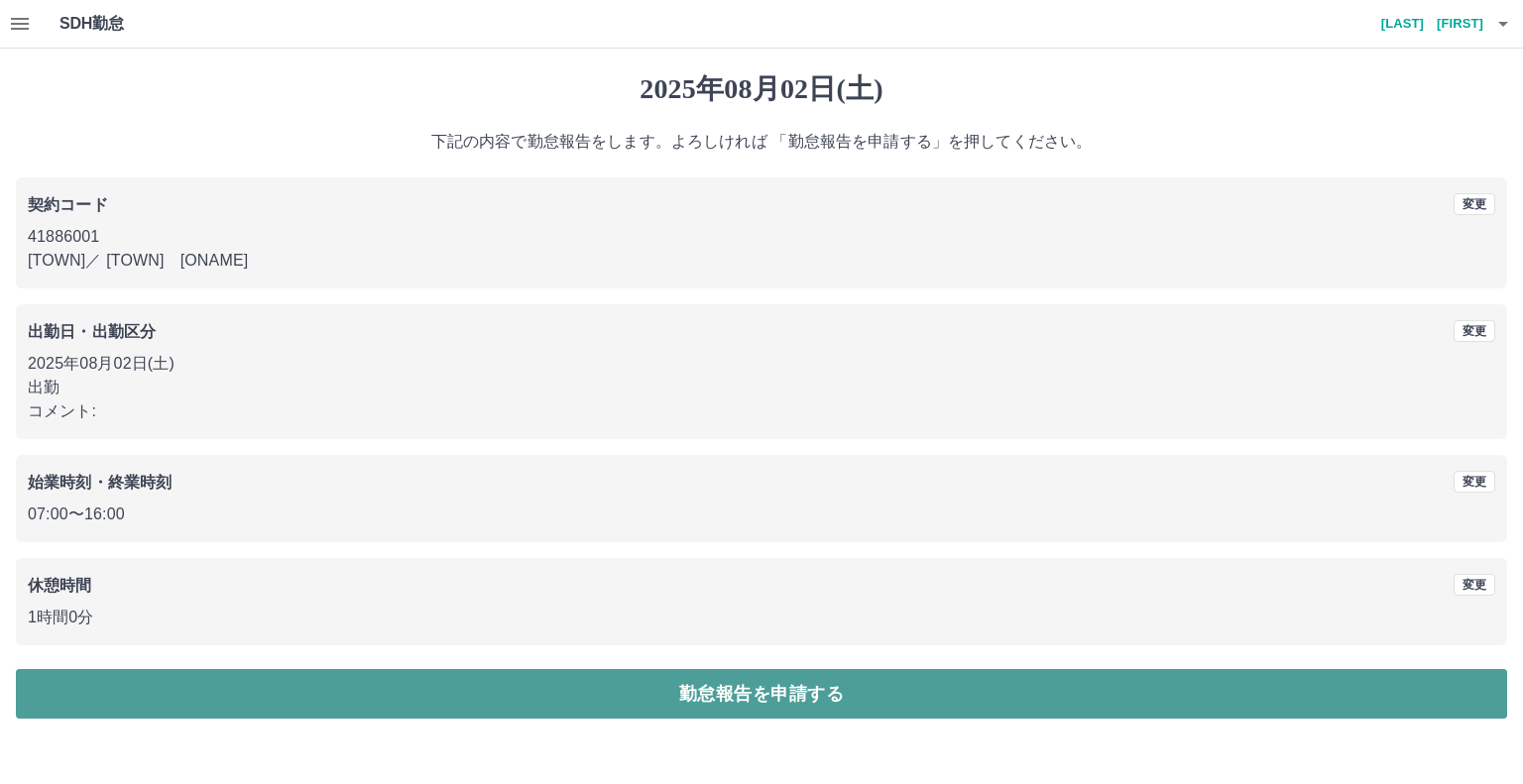 click on "勤怠報告を申請する" at bounding box center [762, 694] 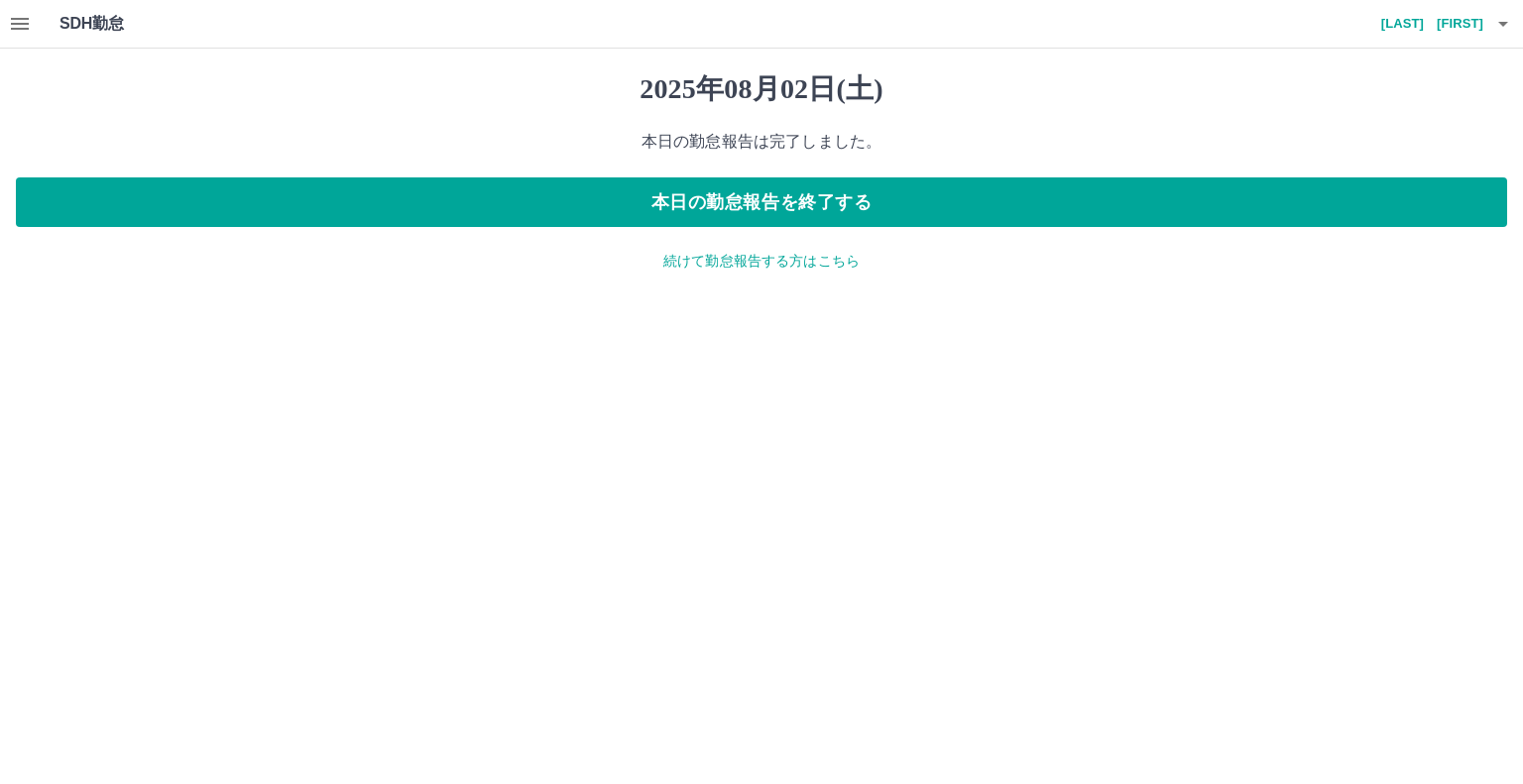 click 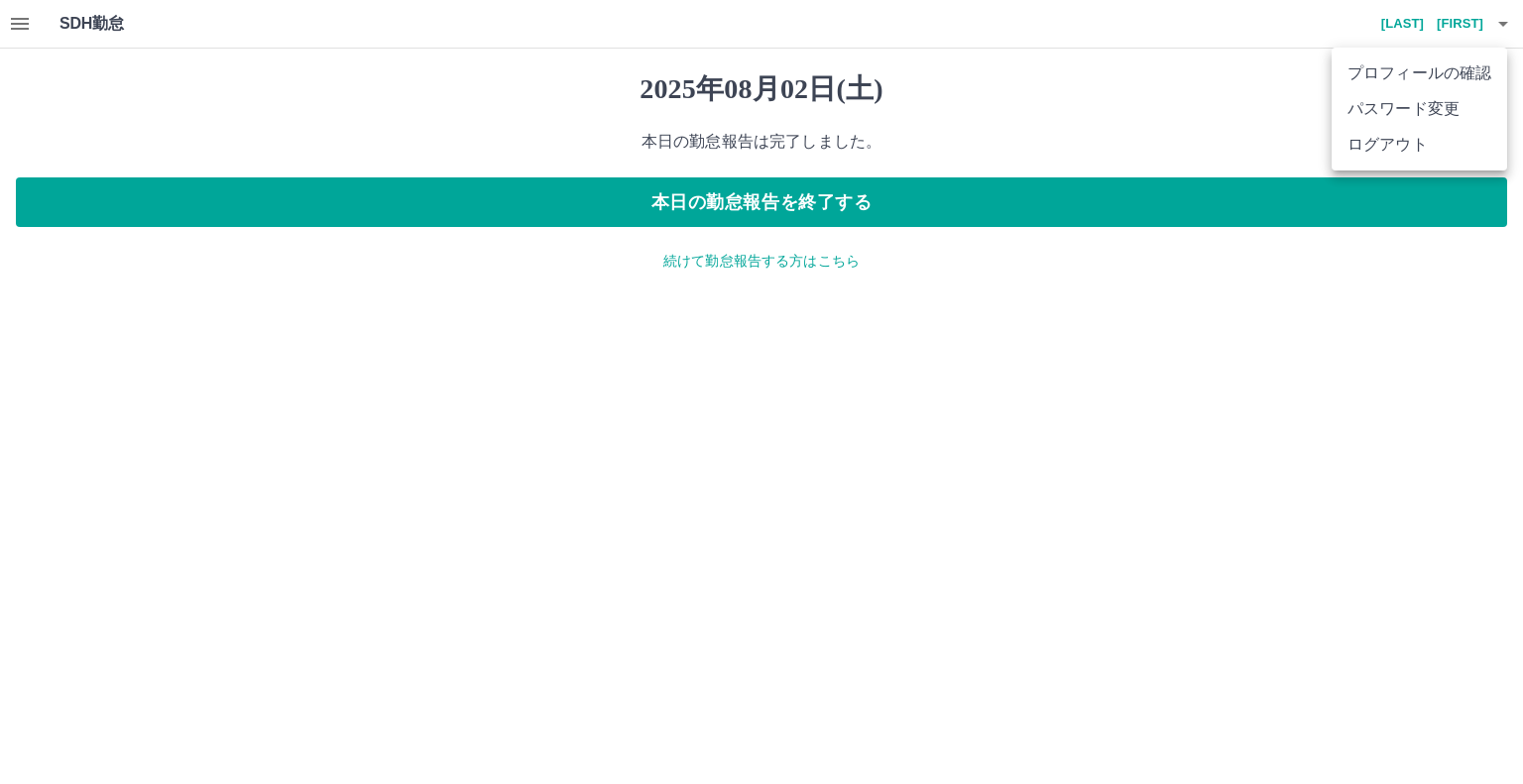 click on "ログアウト" at bounding box center [1419, 145] 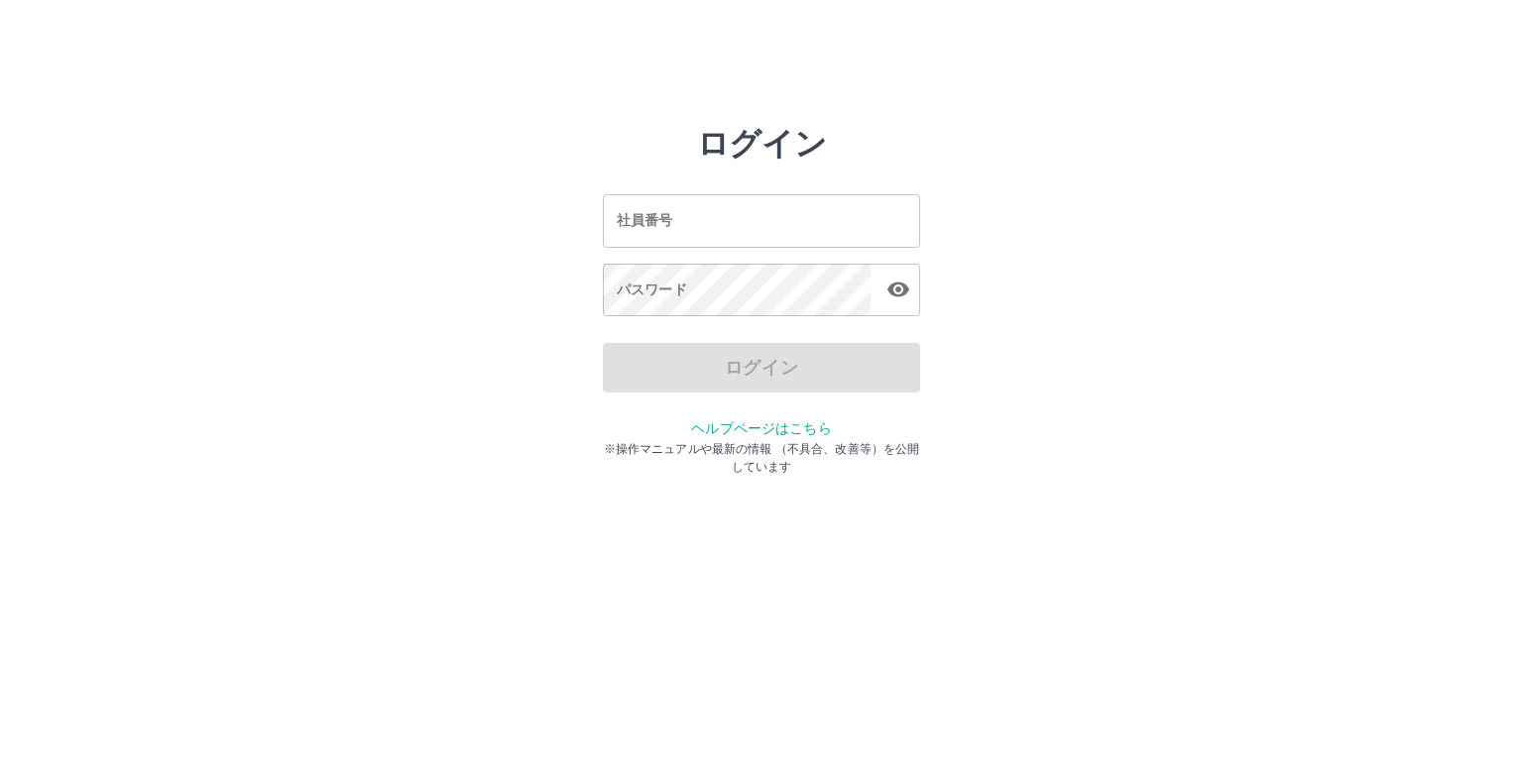scroll, scrollTop: 0, scrollLeft: 0, axis: both 